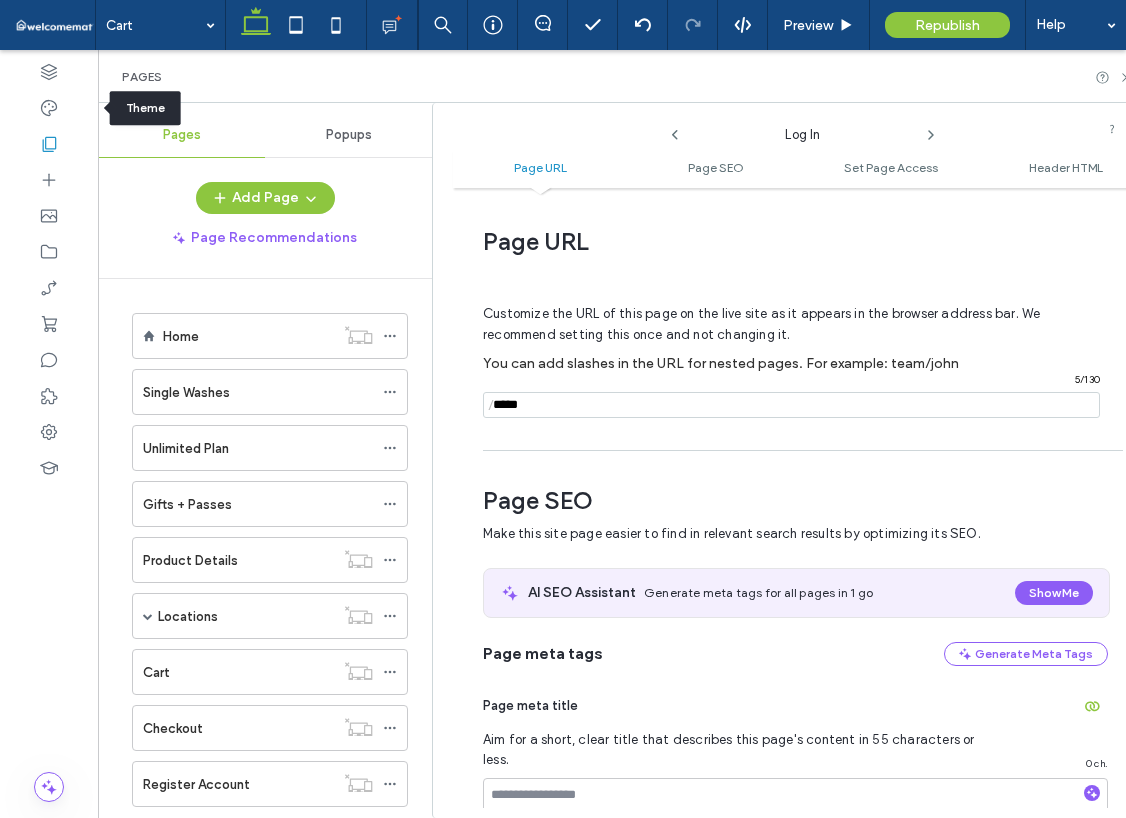 scroll, scrollTop: 0, scrollLeft: 0, axis: both 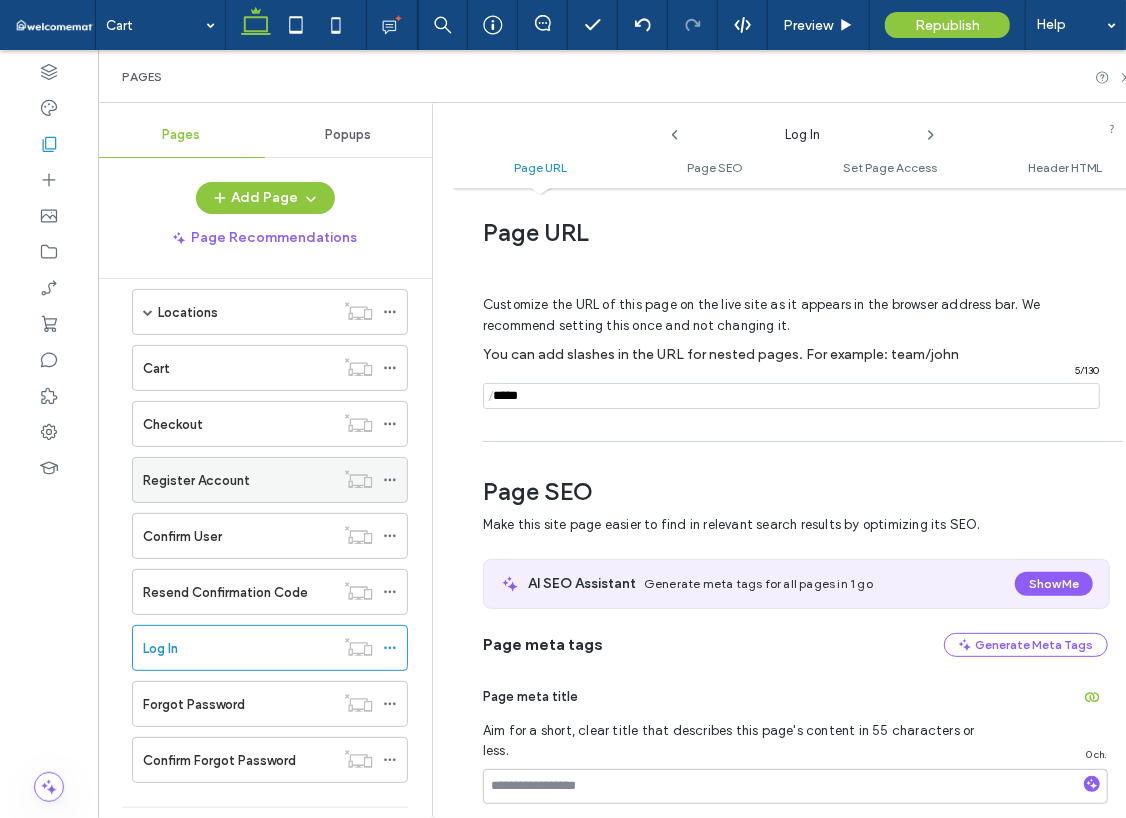 click on "Register Account" at bounding box center [196, 480] 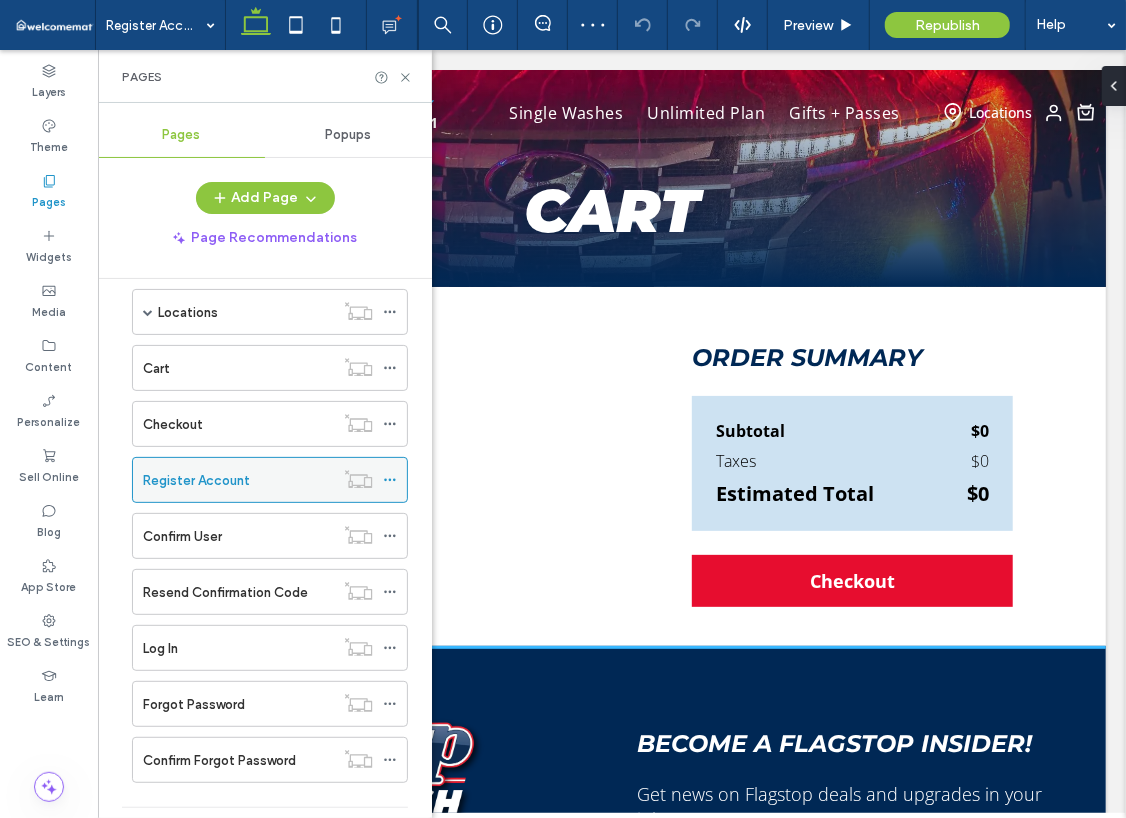 click 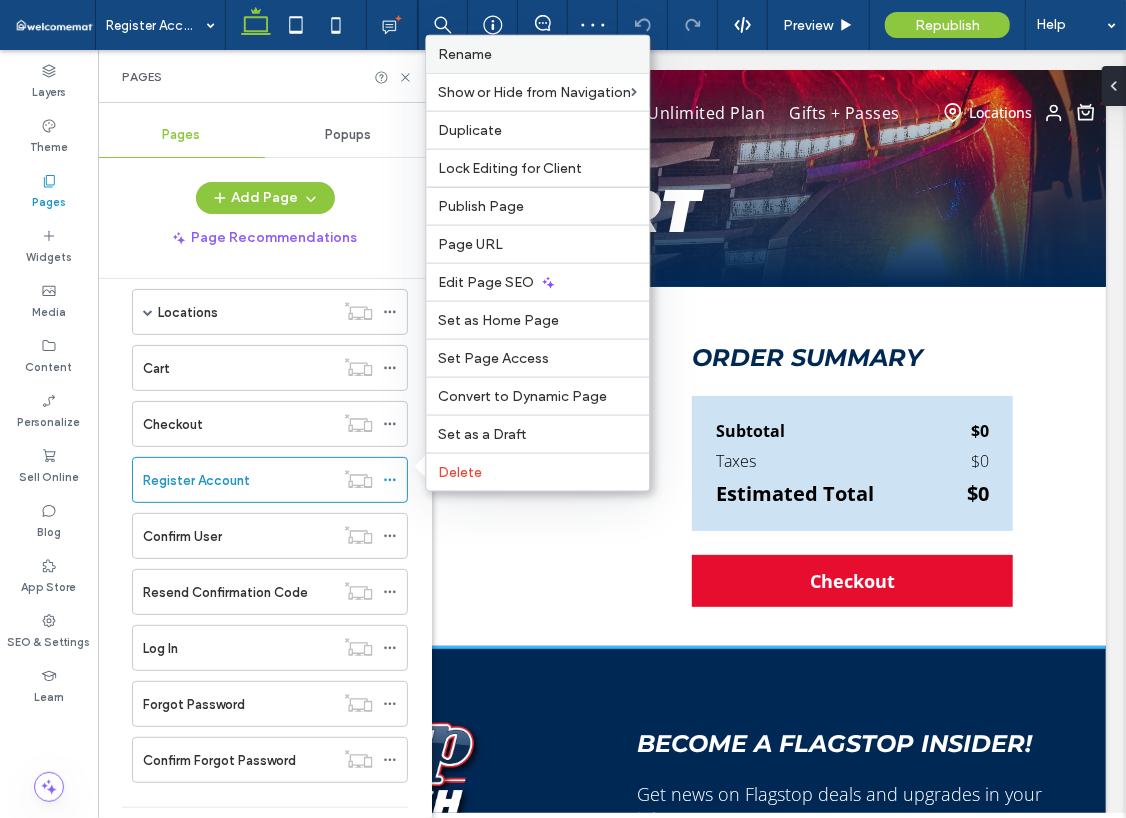 click on "Rename" at bounding box center [537, 54] 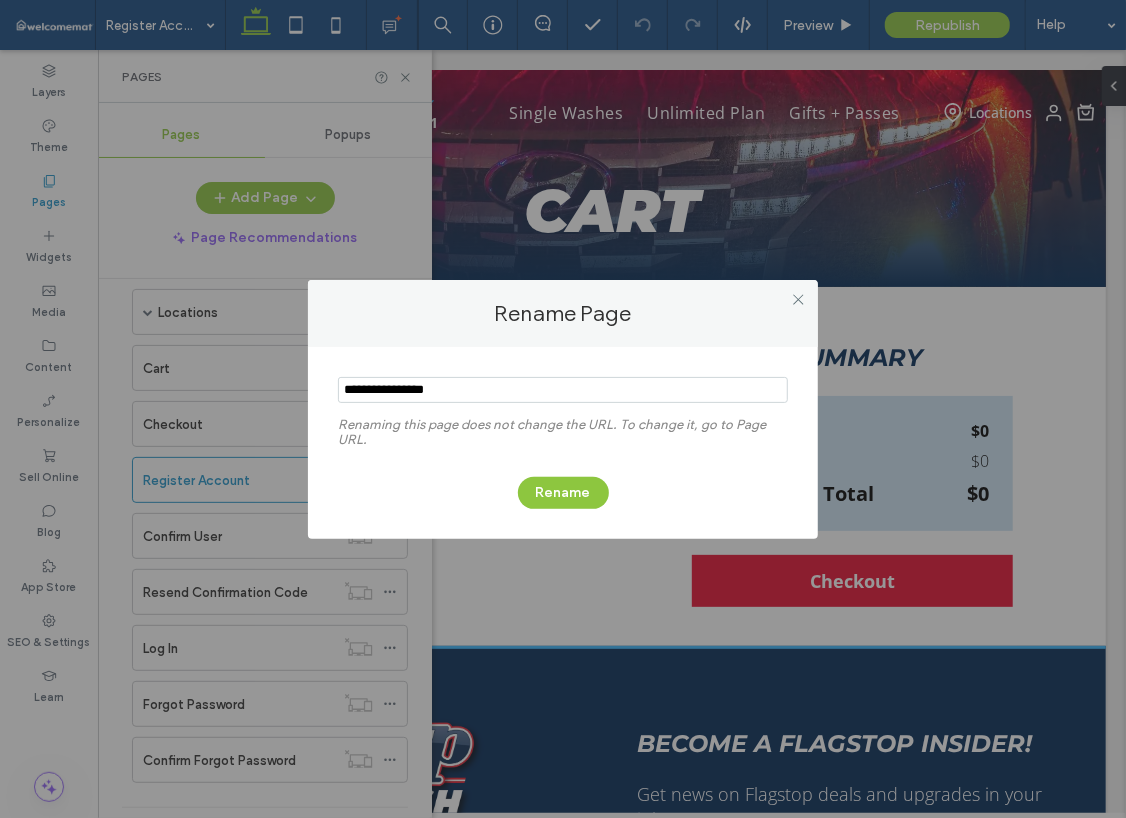 click at bounding box center (563, 390) 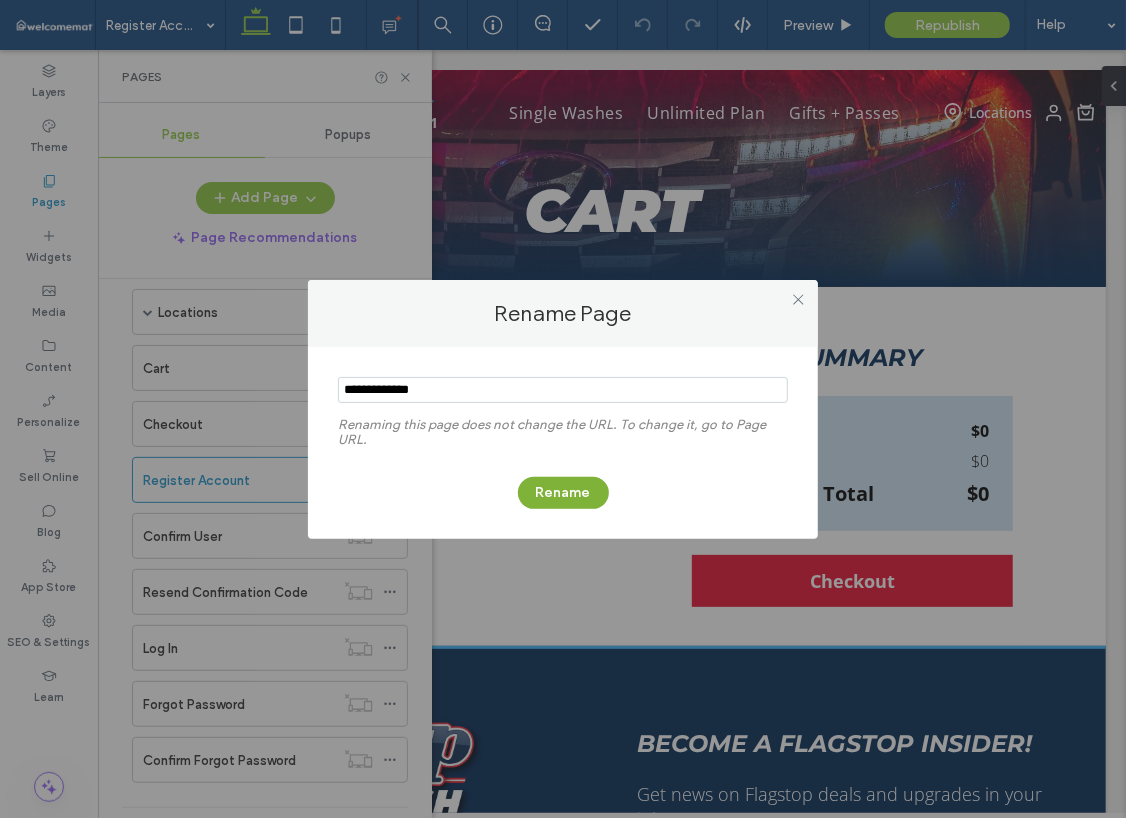 type on "**********" 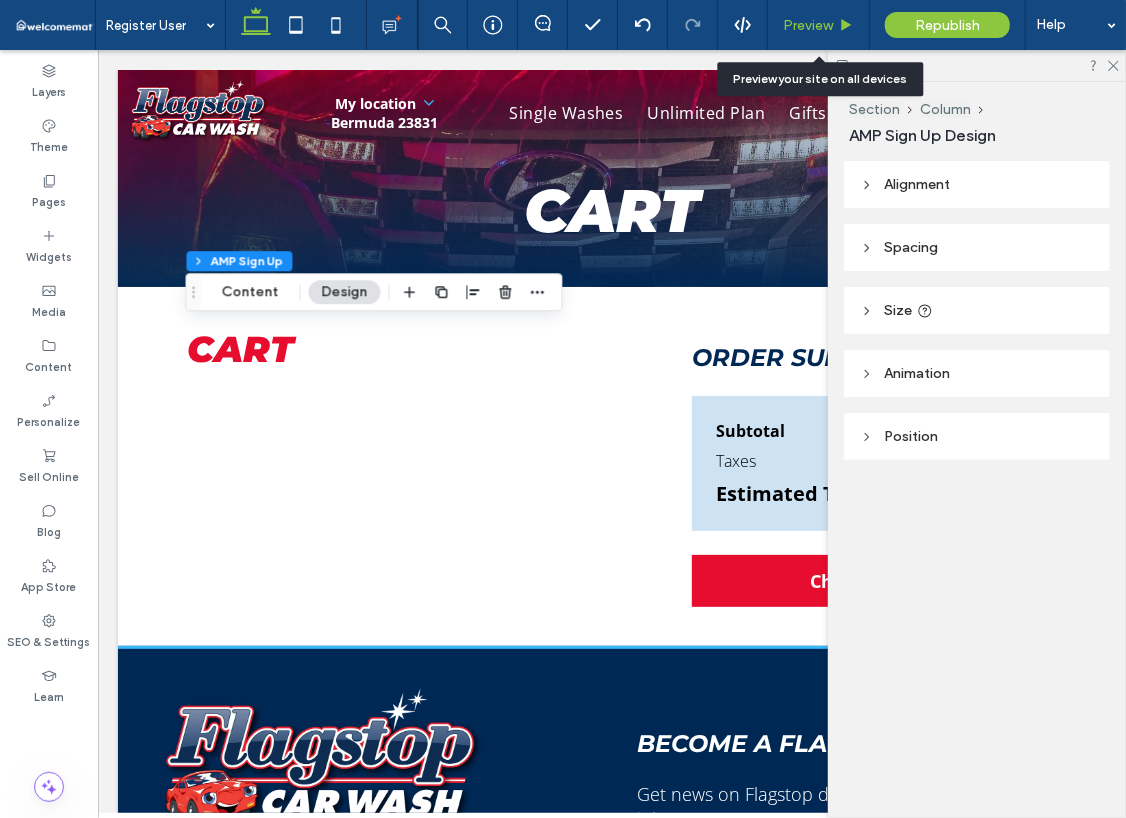 click on "Preview" at bounding box center [808, 25] 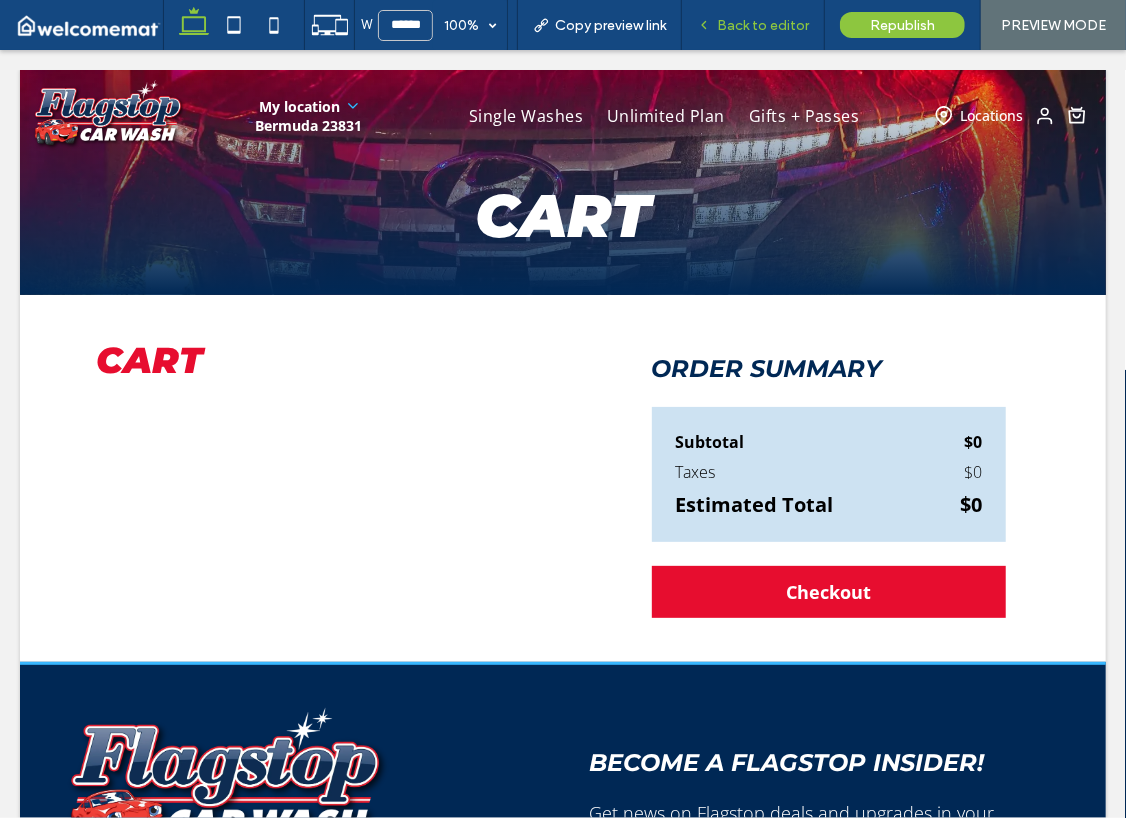 click on "Back to editor" at bounding box center [763, 25] 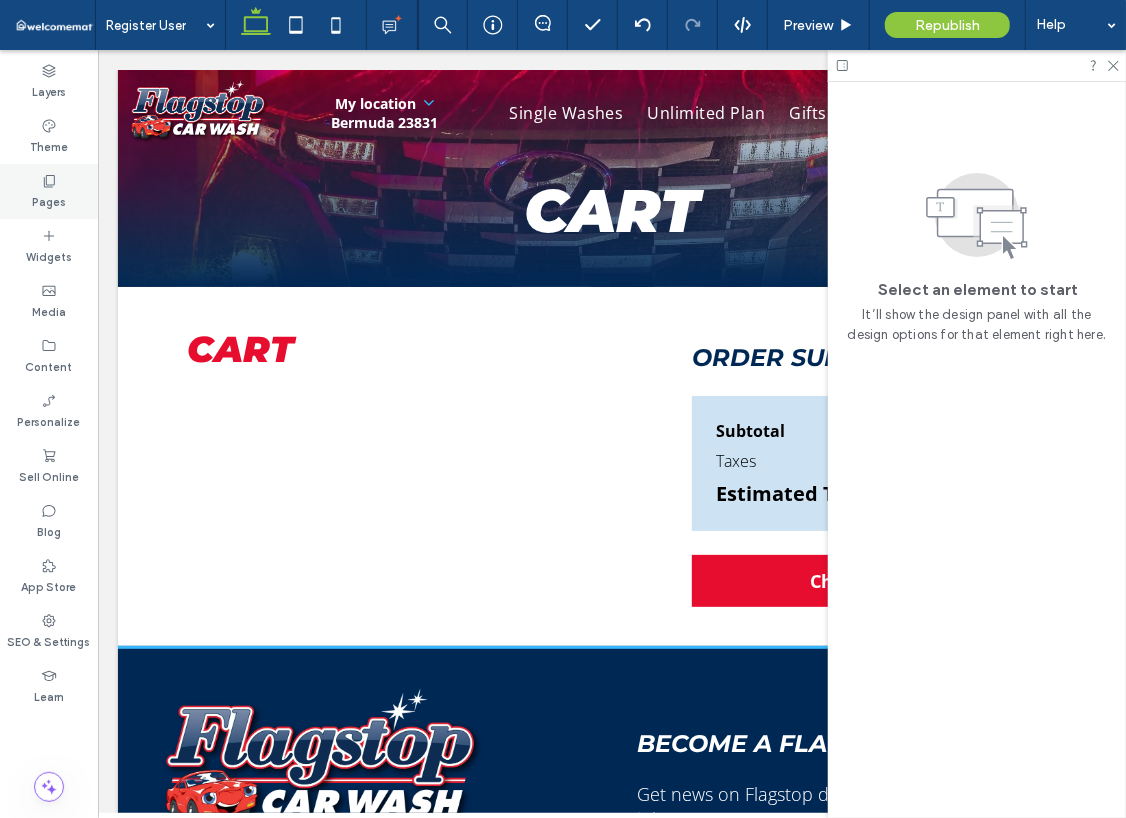 click on "Pages" at bounding box center [49, 191] 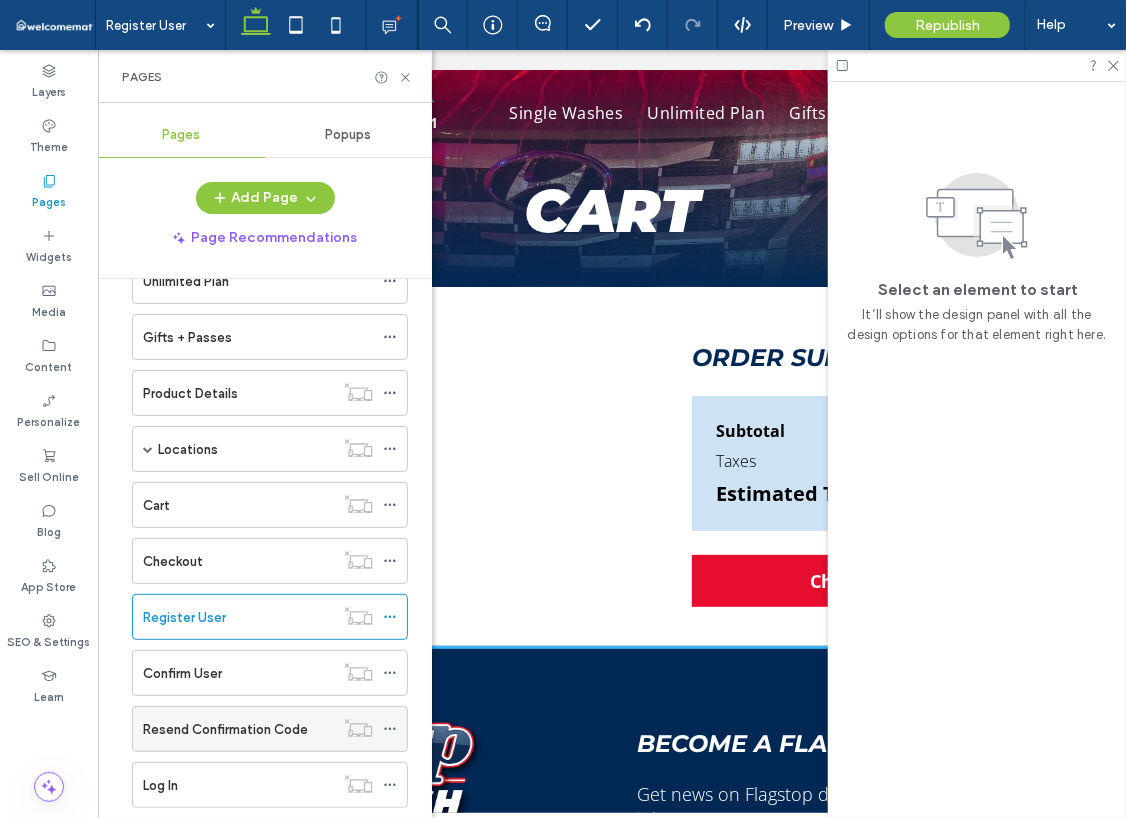 scroll, scrollTop: 200, scrollLeft: 0, axis: vertical 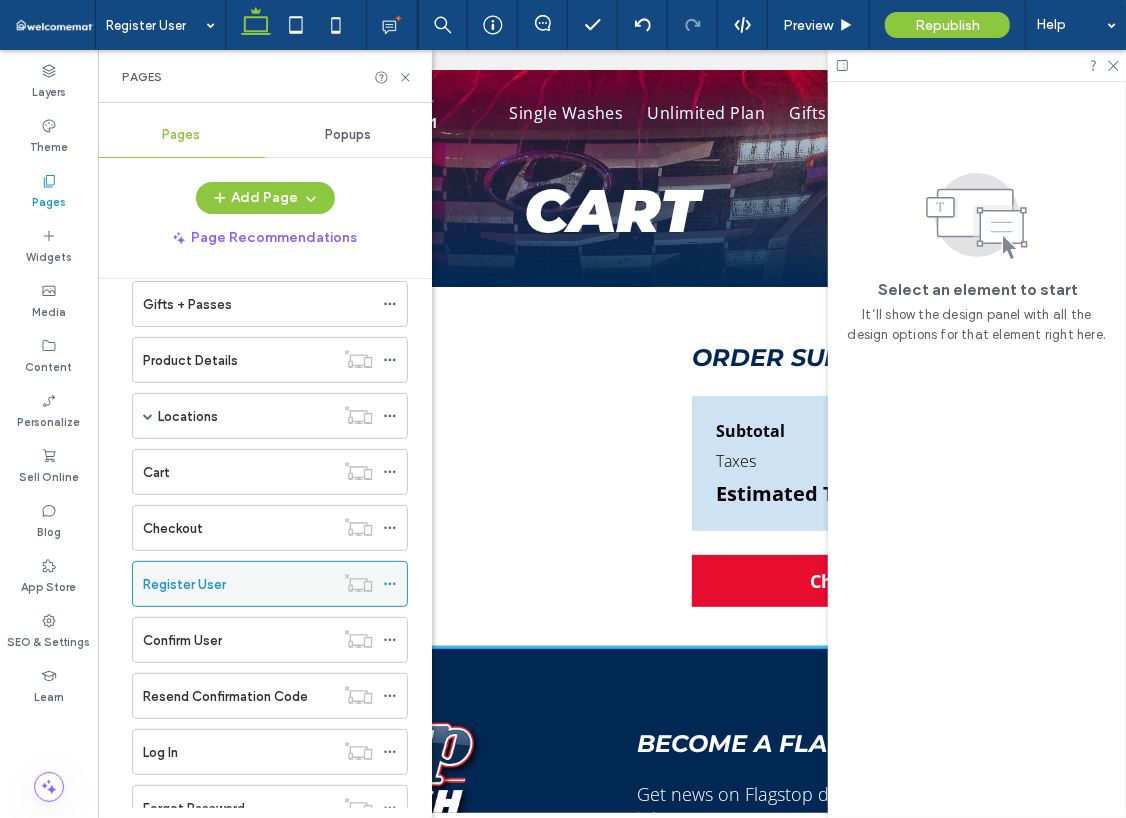 click 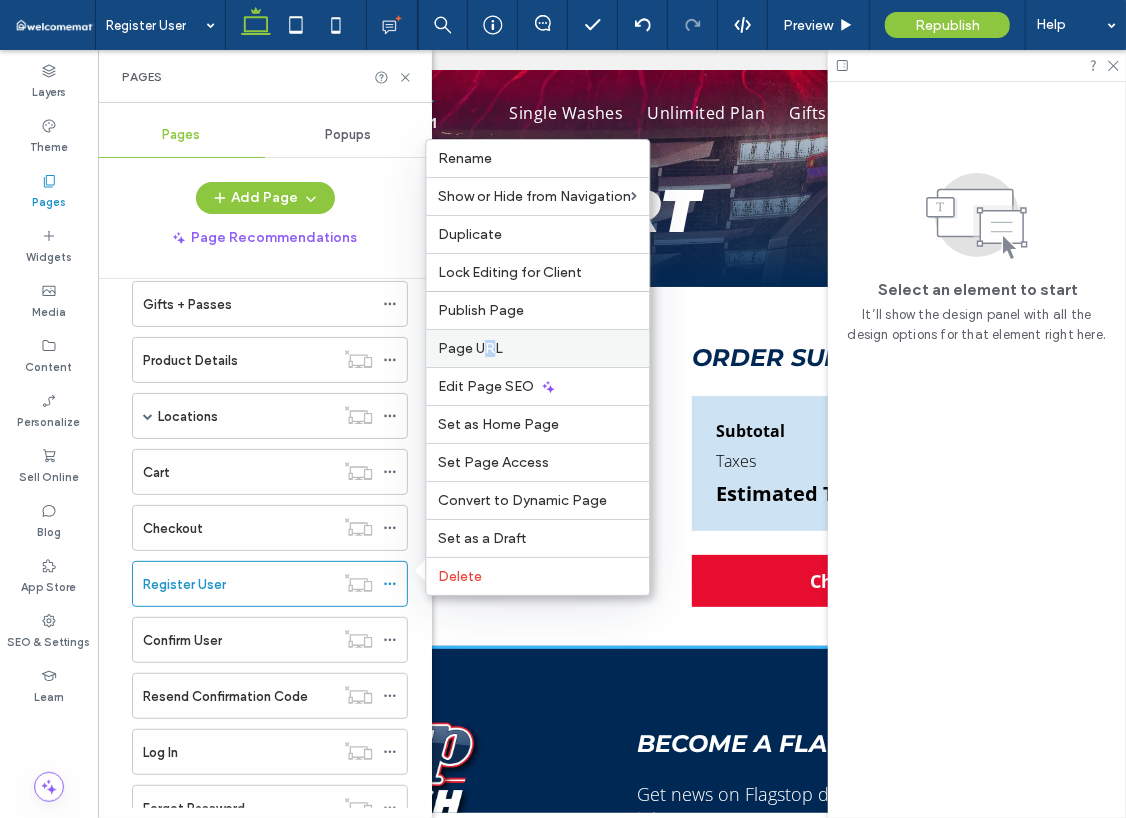 click on "Page URL" at bounding box center [470, 348] 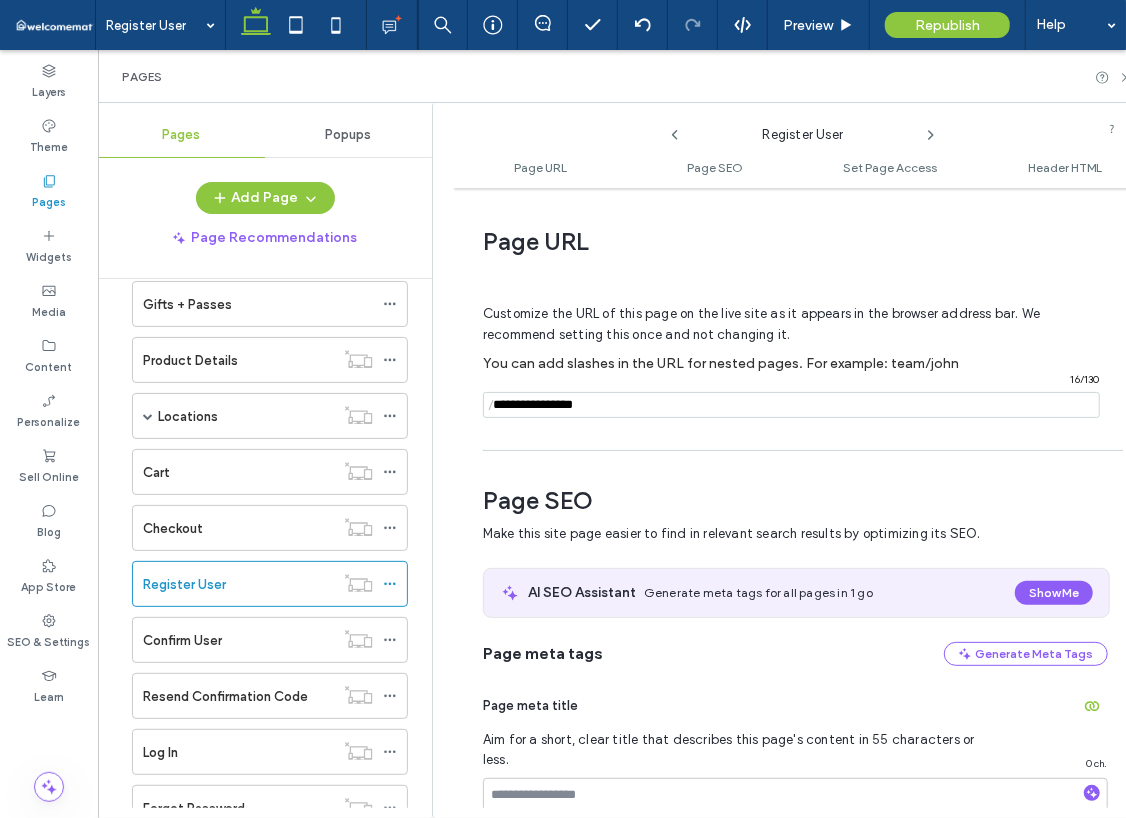 scroll, scrollTop: 9, scrollLeft: 0, axis: vertical 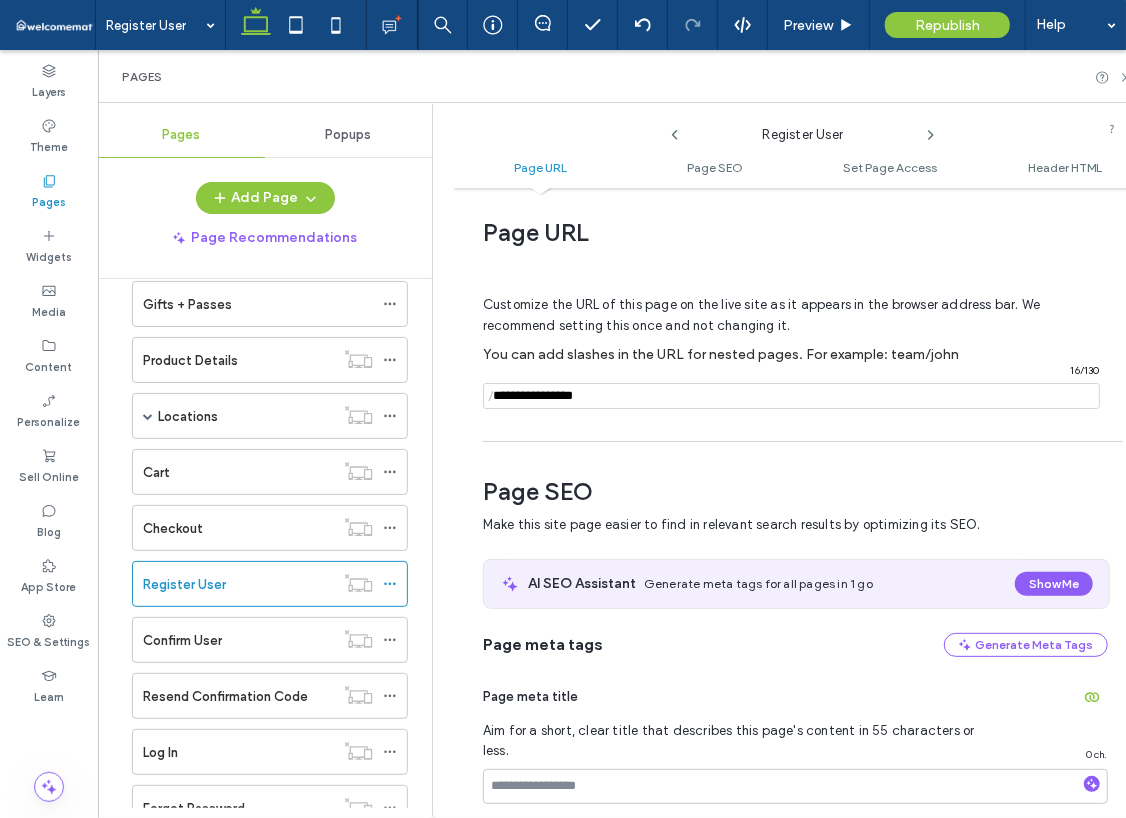 click at bounding box center [791, 396] 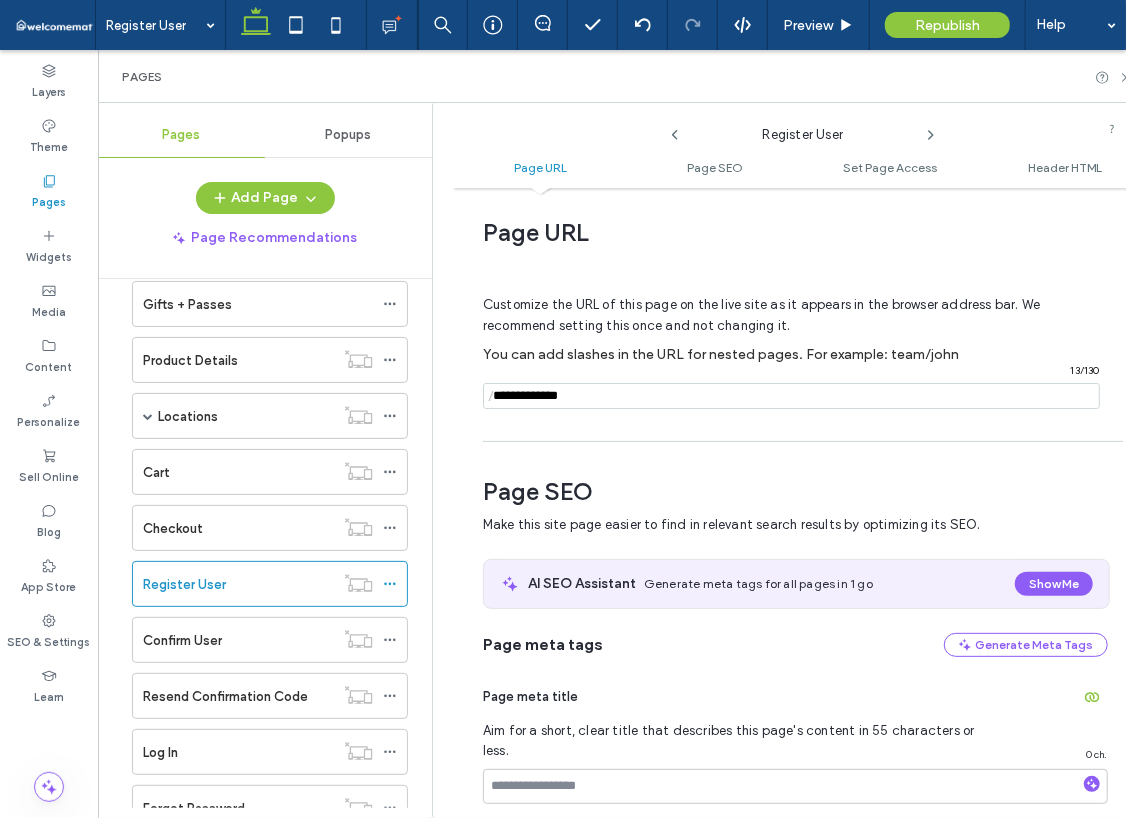 type on "**********" 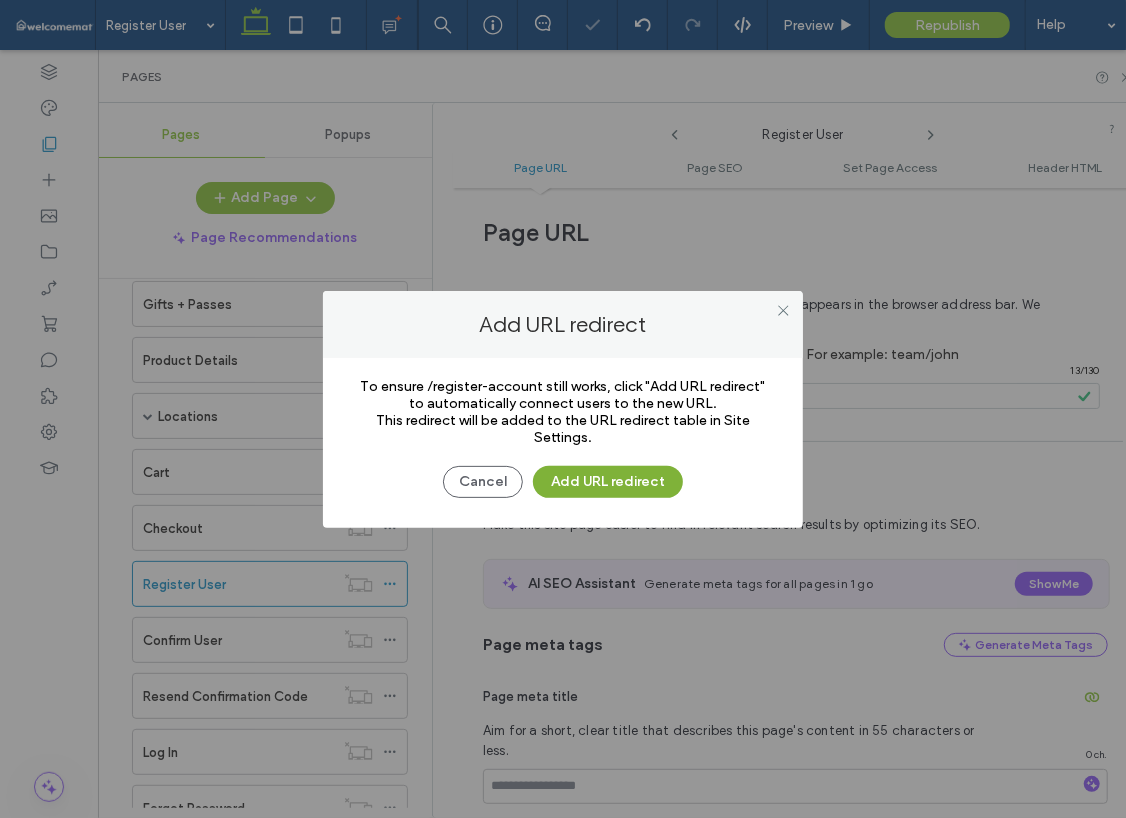 click on "Add URL redirect" at bounding box center [608, 482] 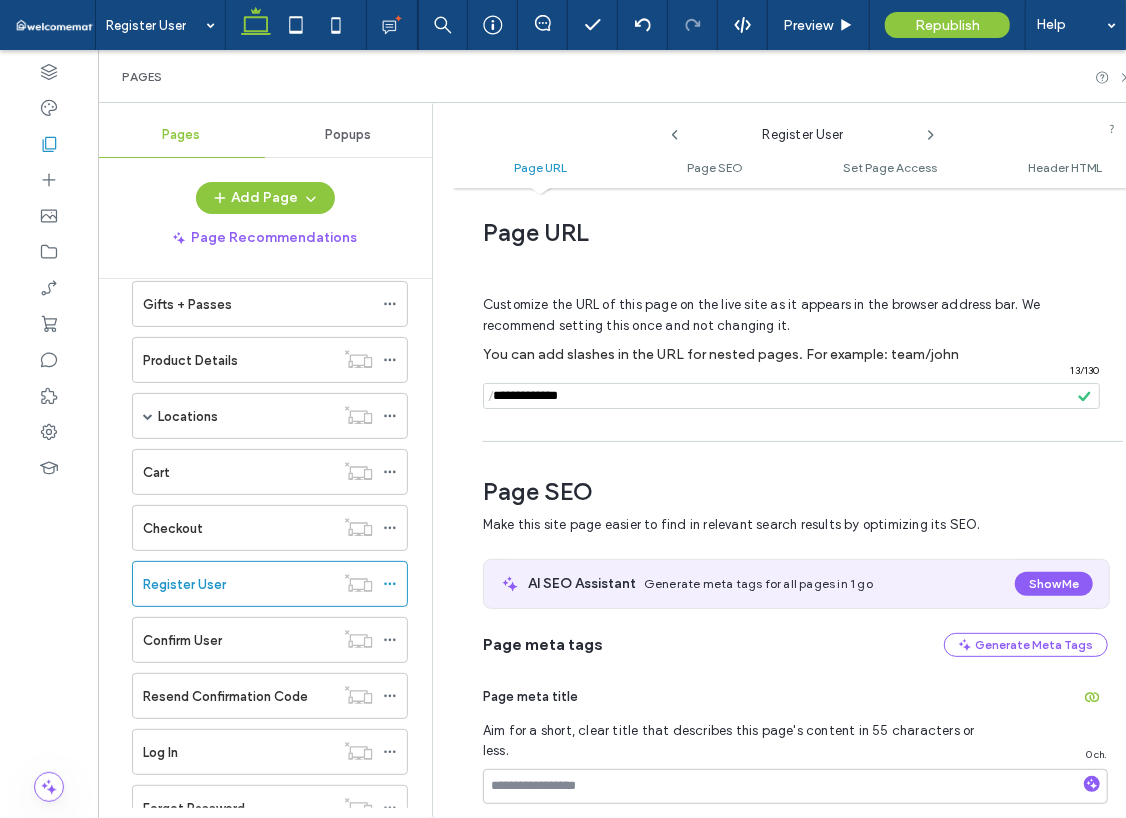 click 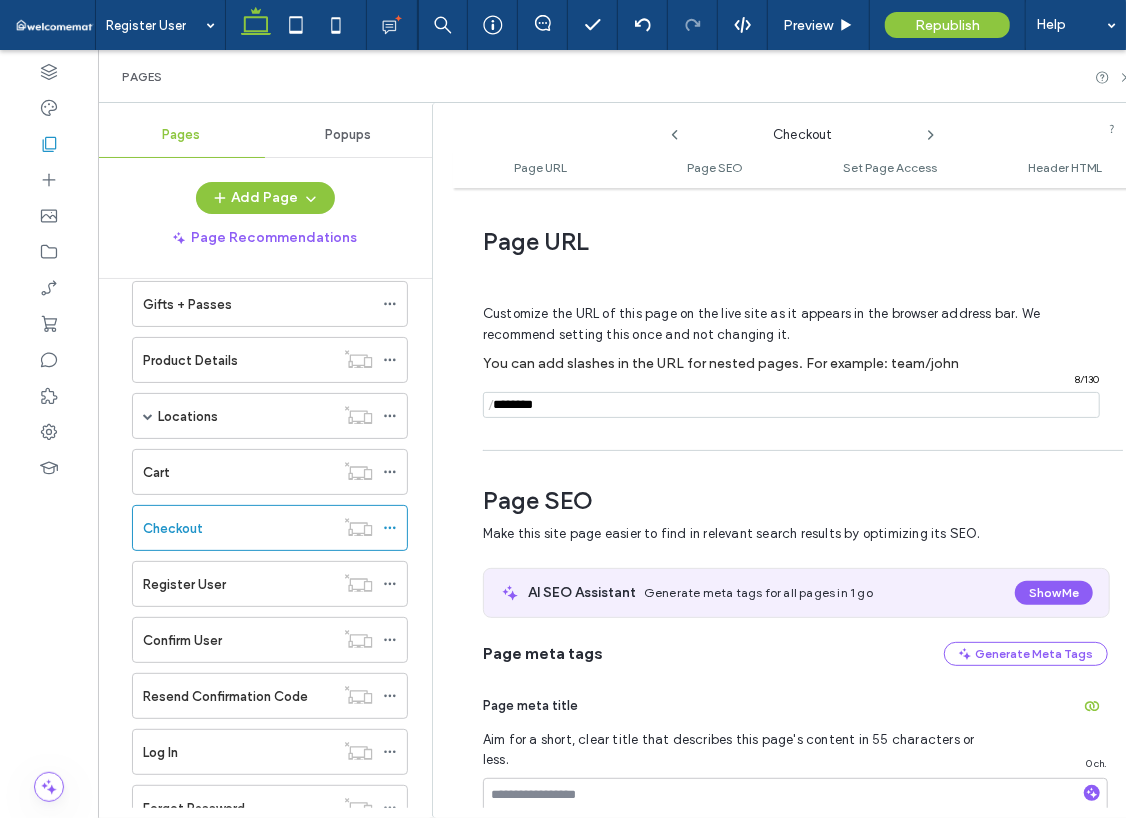 scroll, scrollTop: 9, scrollLeft: 0, axis: vertical 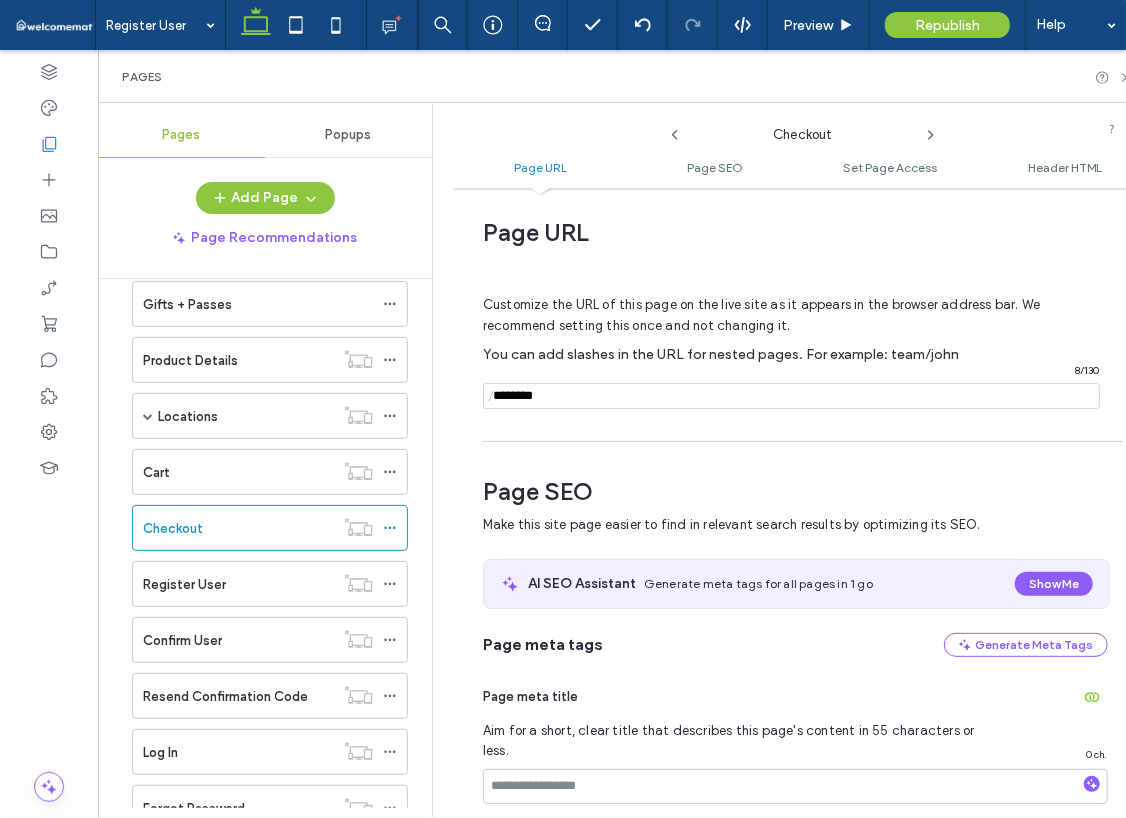 click 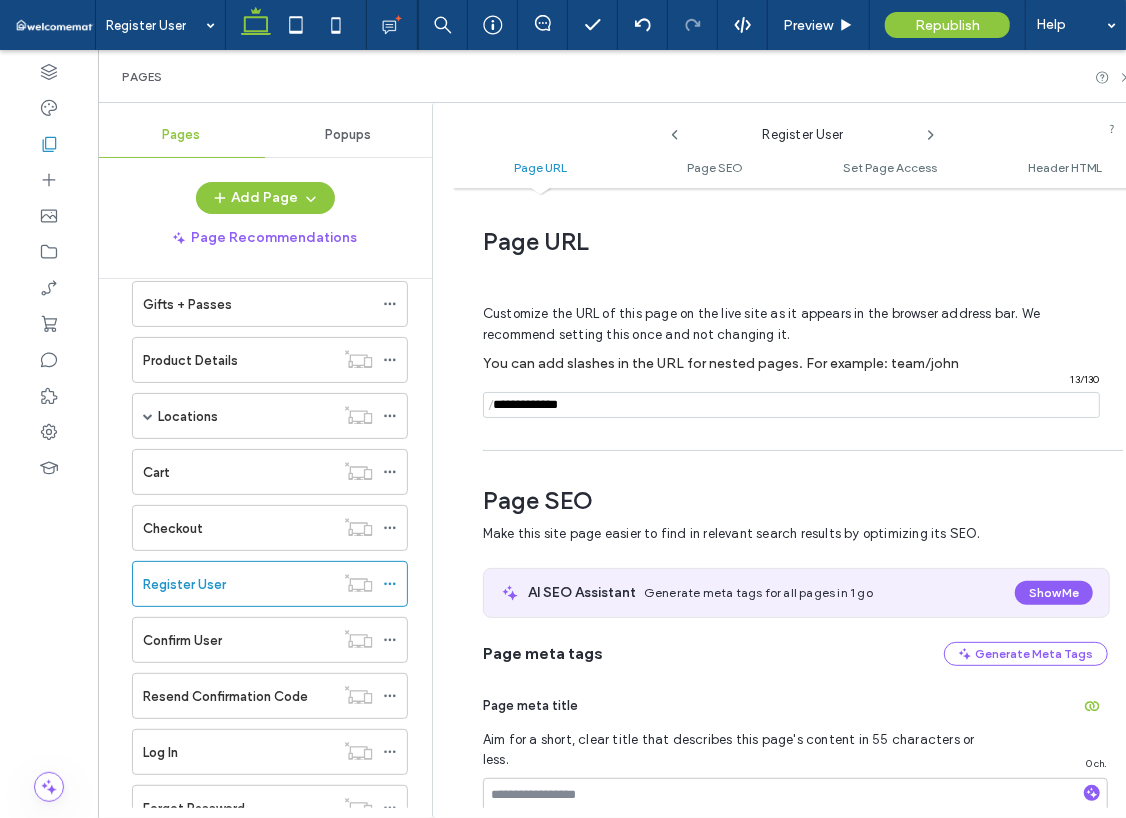 scroll, scrollTop: 9, scrollLeft: 0, axis: vertical 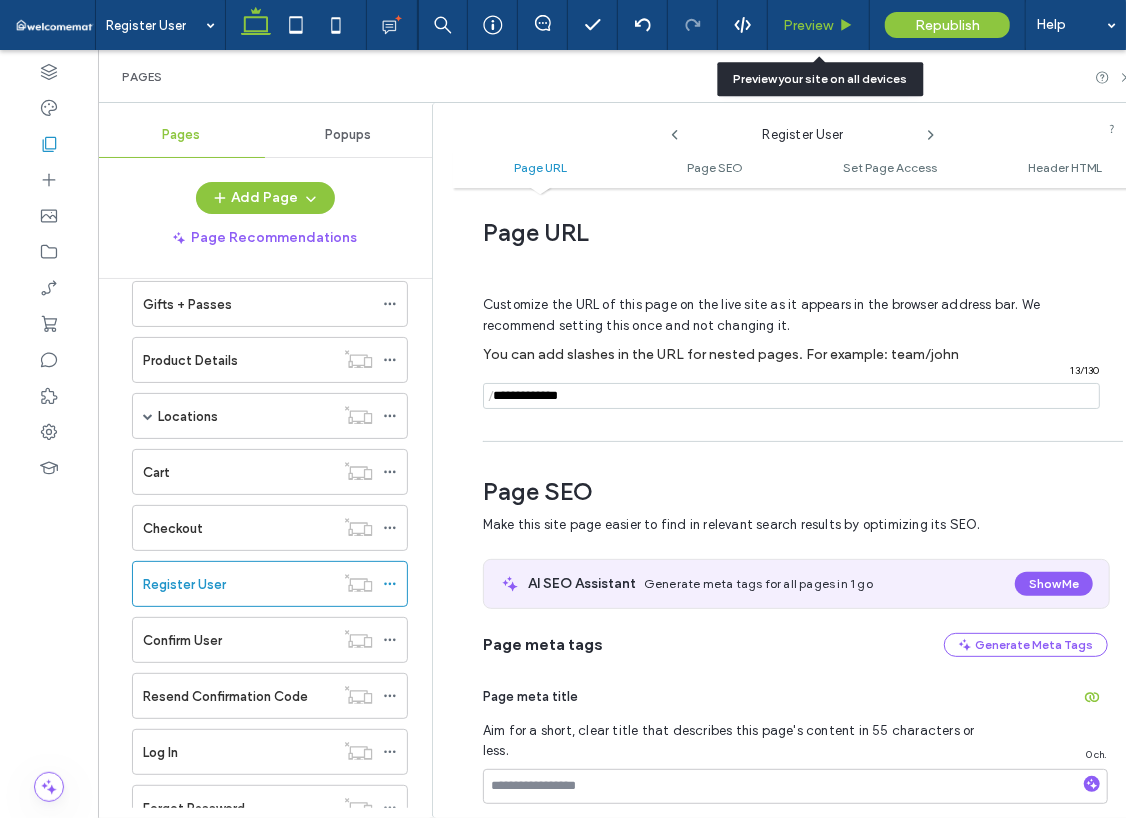 click on "Preview" at bounding box center (819, 25) 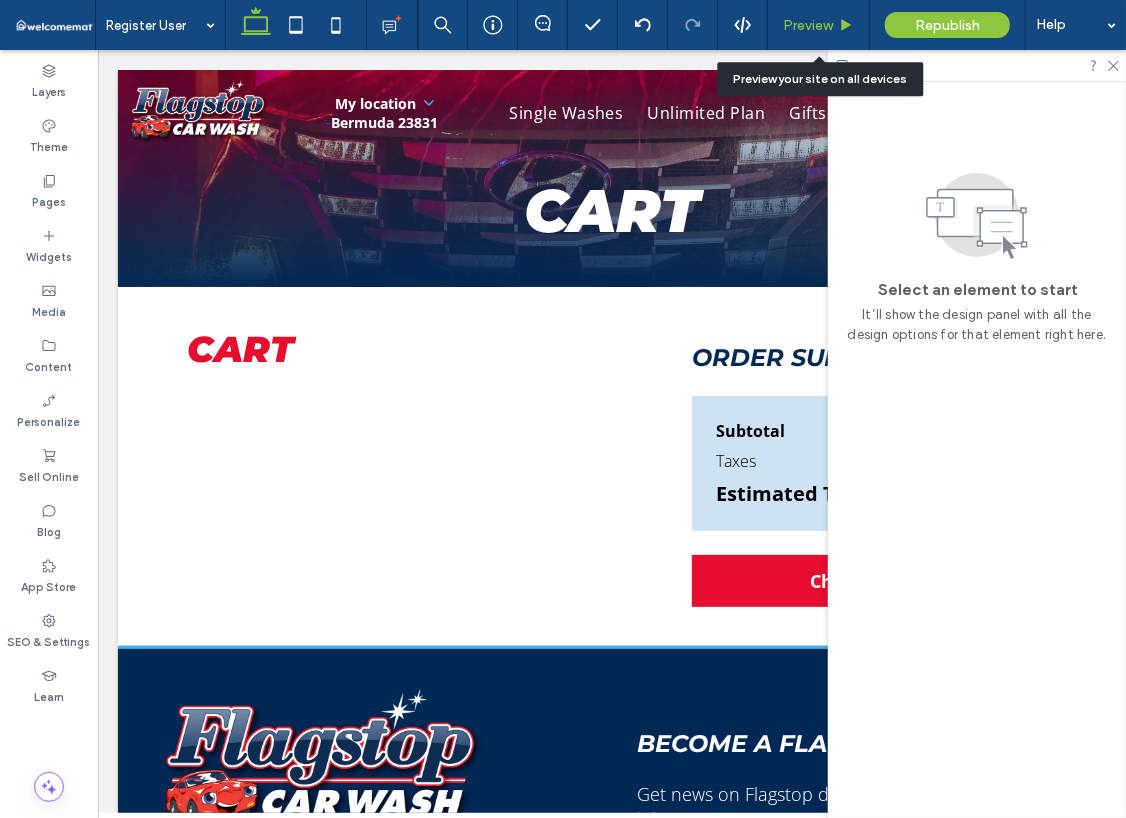 click on "Preview" at bounding box center [819, 25] 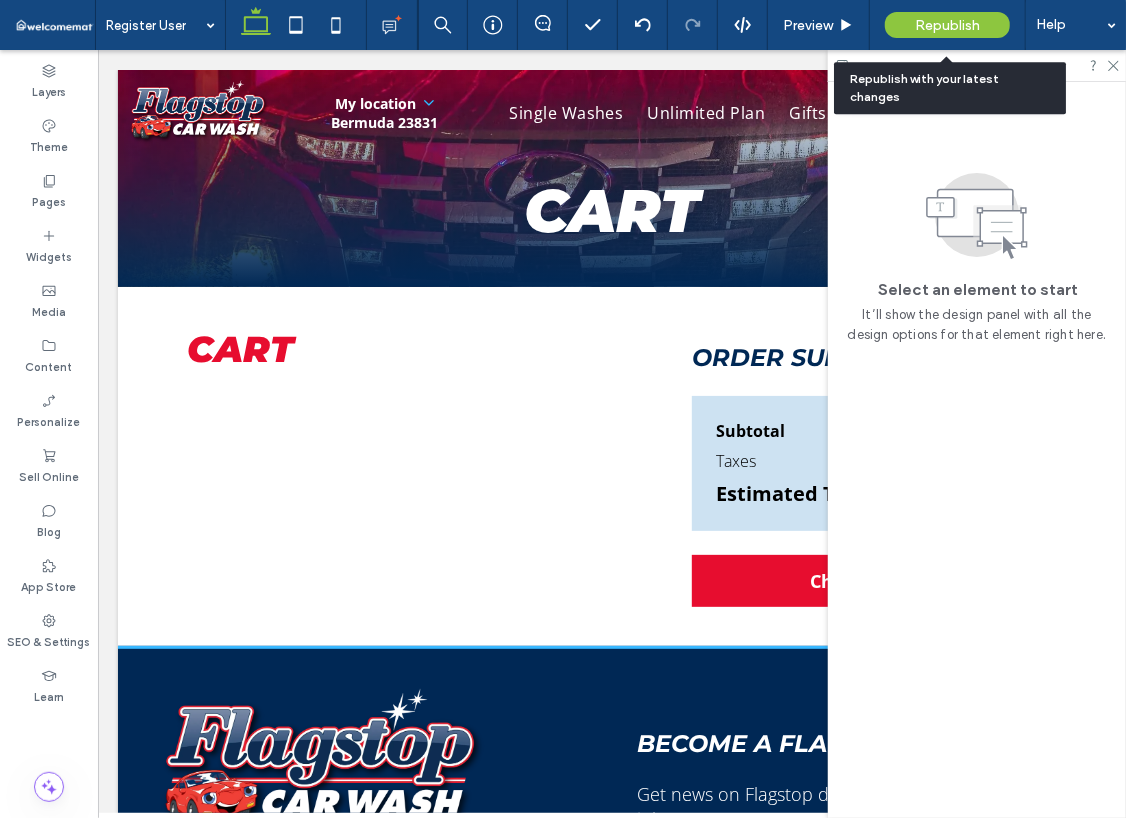 click on "Republish" at bounding box center (947, 25) 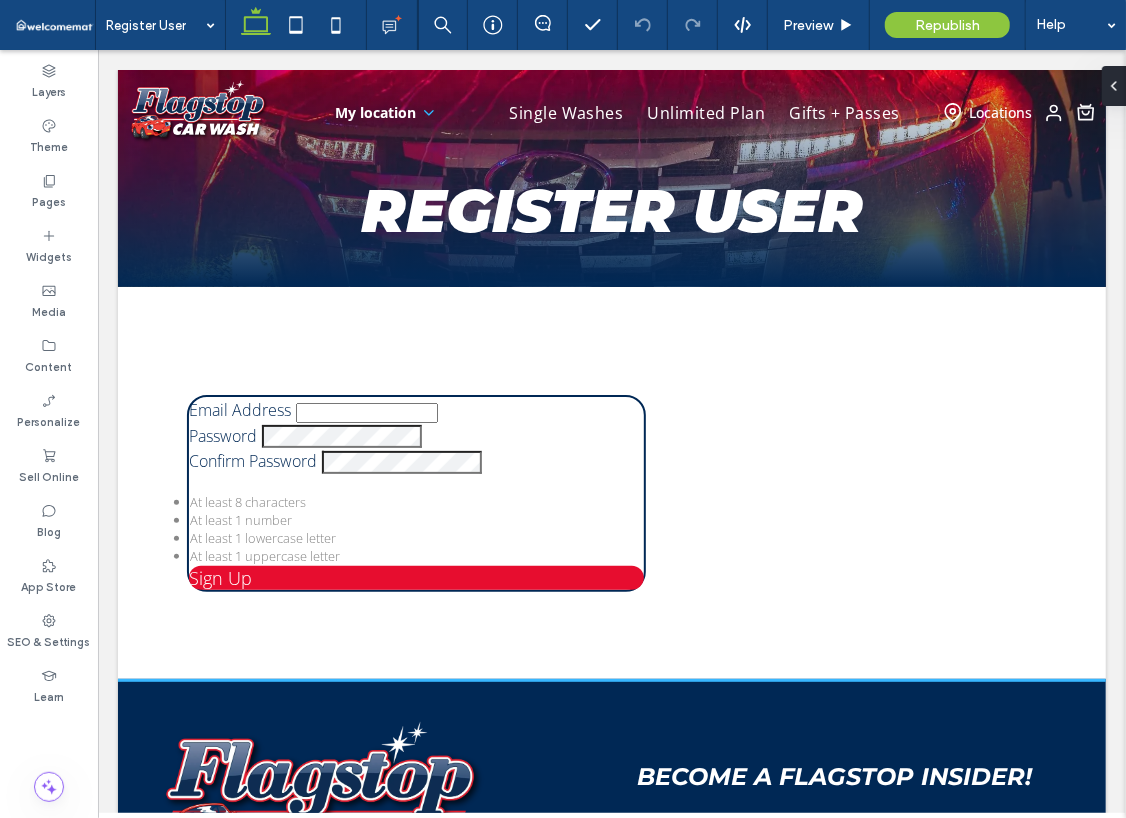 scroll, scrollTop: 0, scrollLeft: 0, axis: both 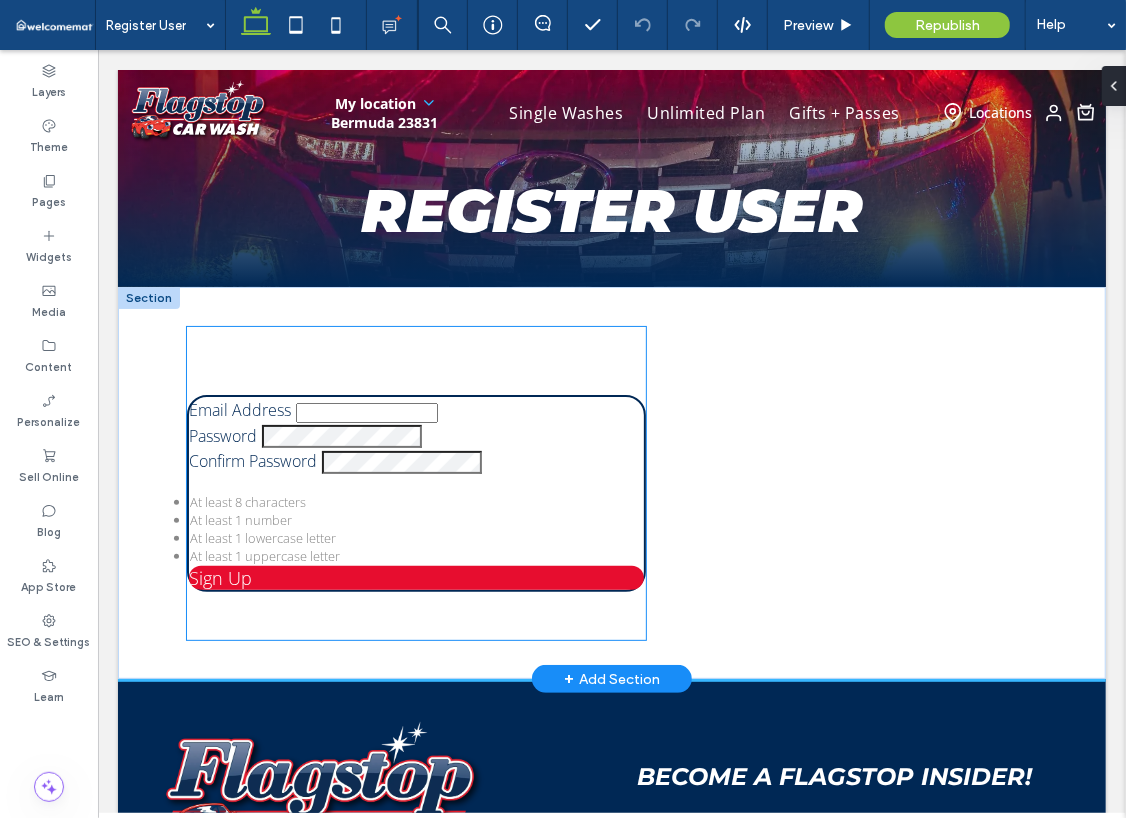 type on "**********" 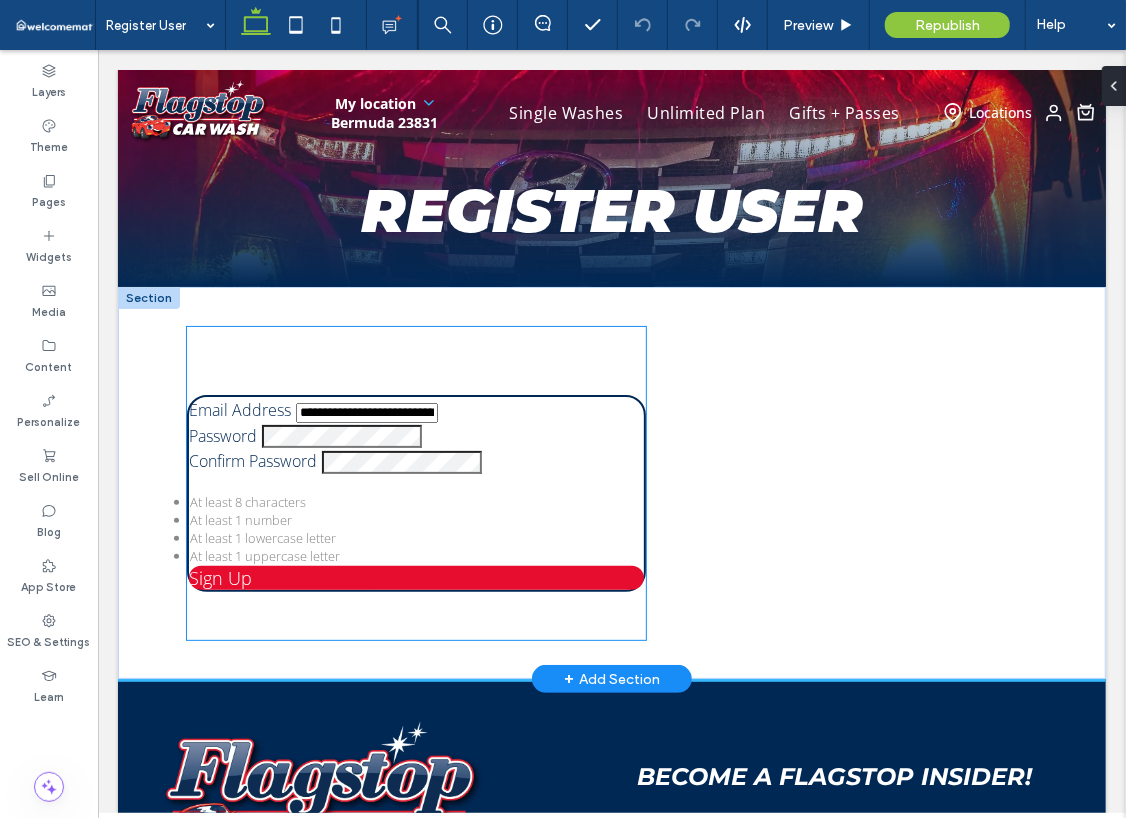 click on "Password" at bounding box center [415, 435] 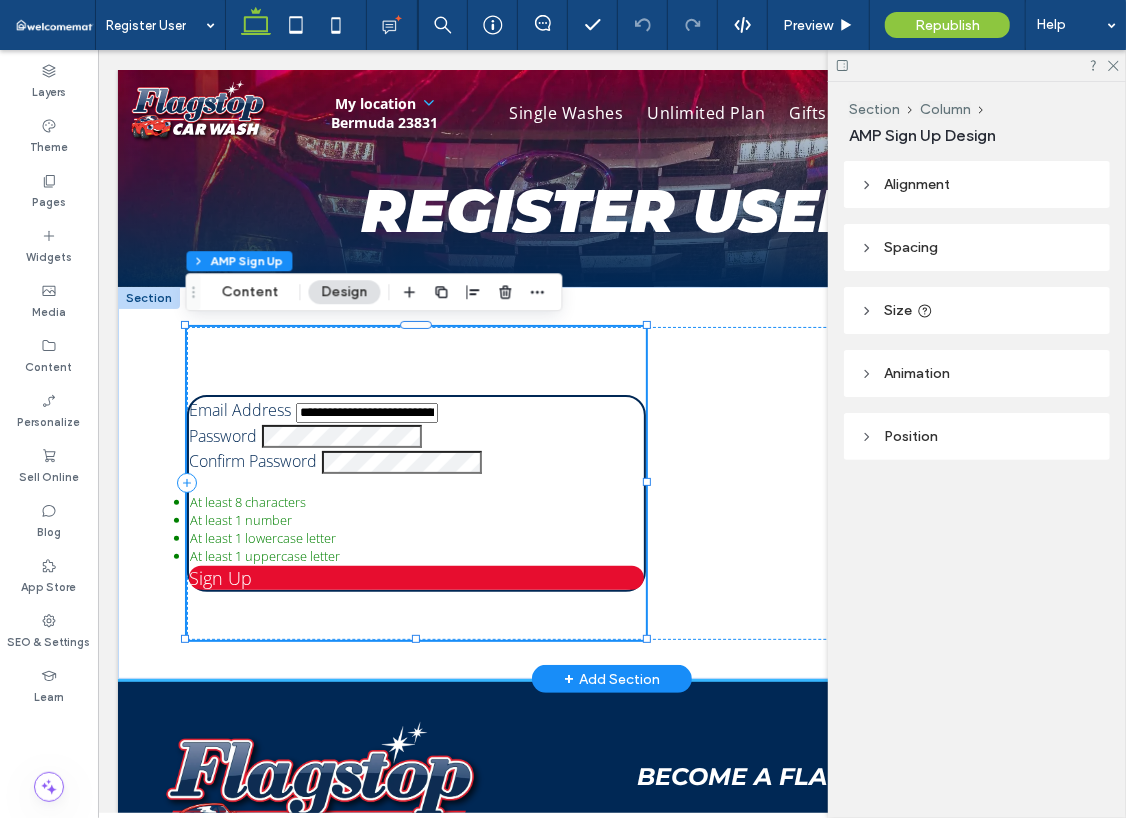 click on "**********" at bounding box center (415, 482) 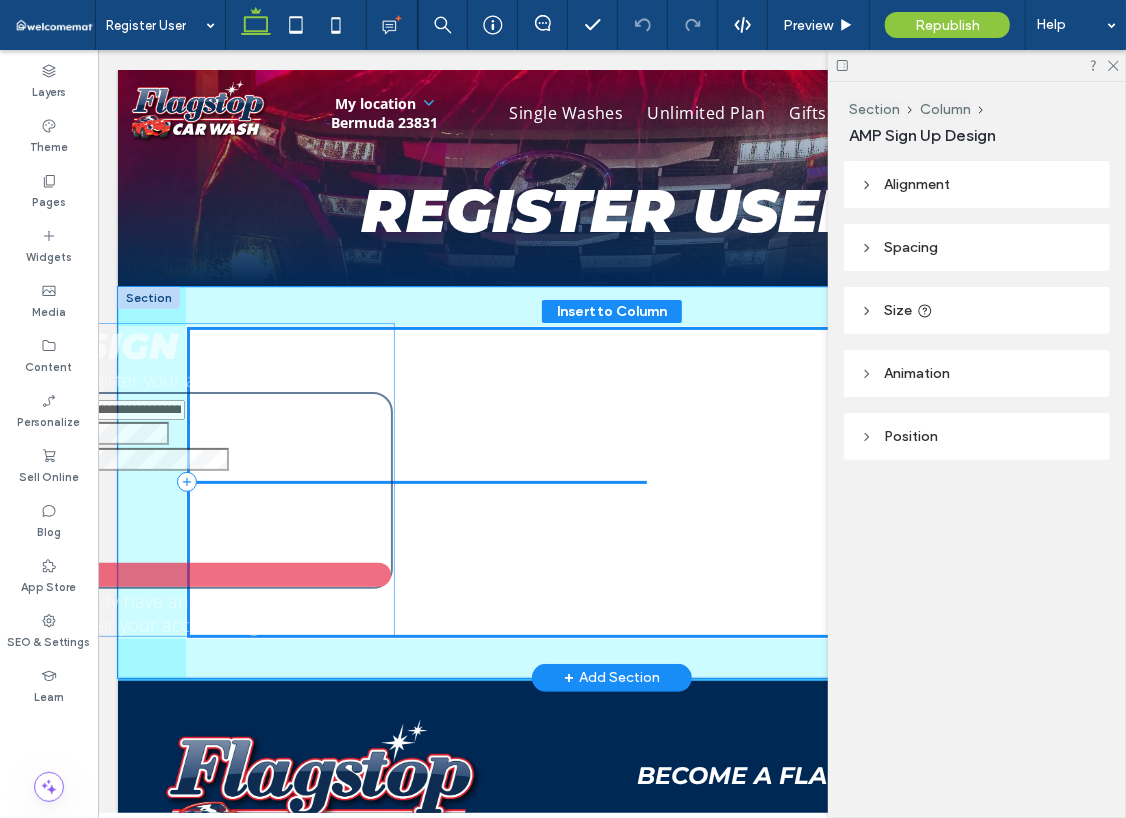 drag, startPoint x: 577, startPoint y: 352, endPoint x: 308, endPoint y: 351, distance: 269.00186 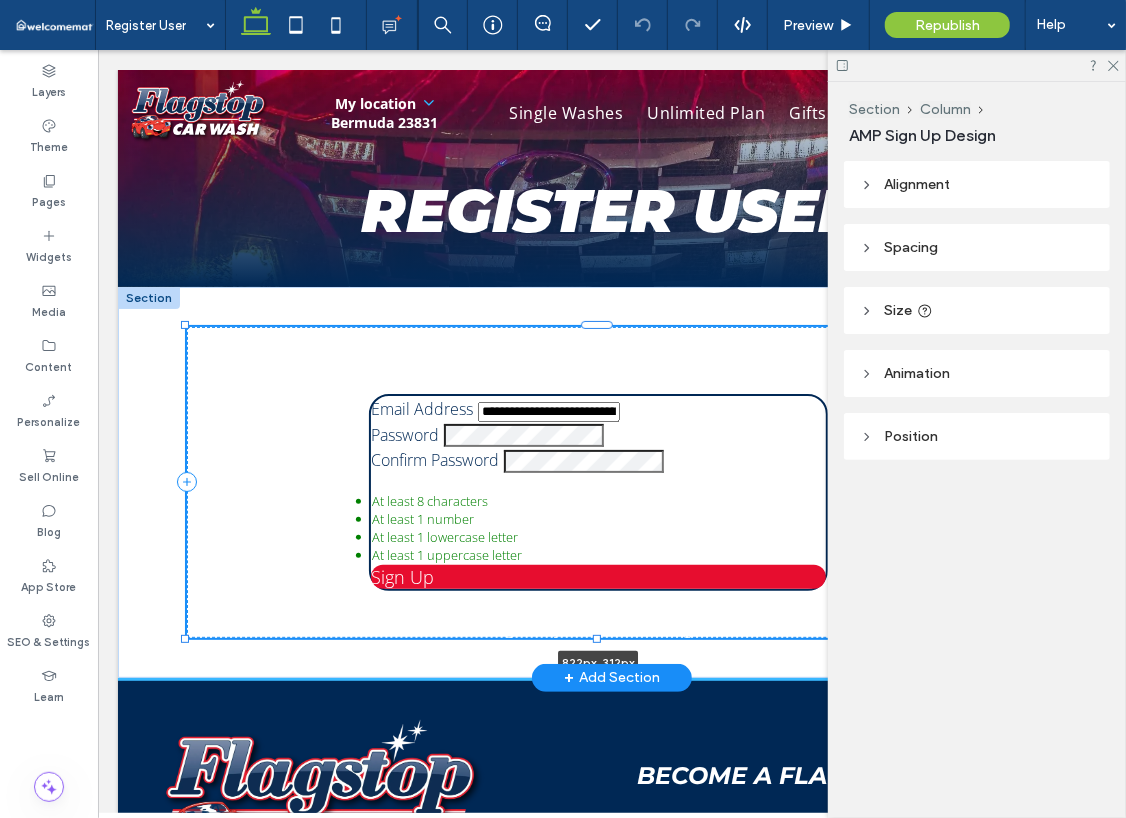 drag, startPoint x: 641, startPoint y: 475, endPoint x: 1003, endPoint y: 466, distance: 362.11185 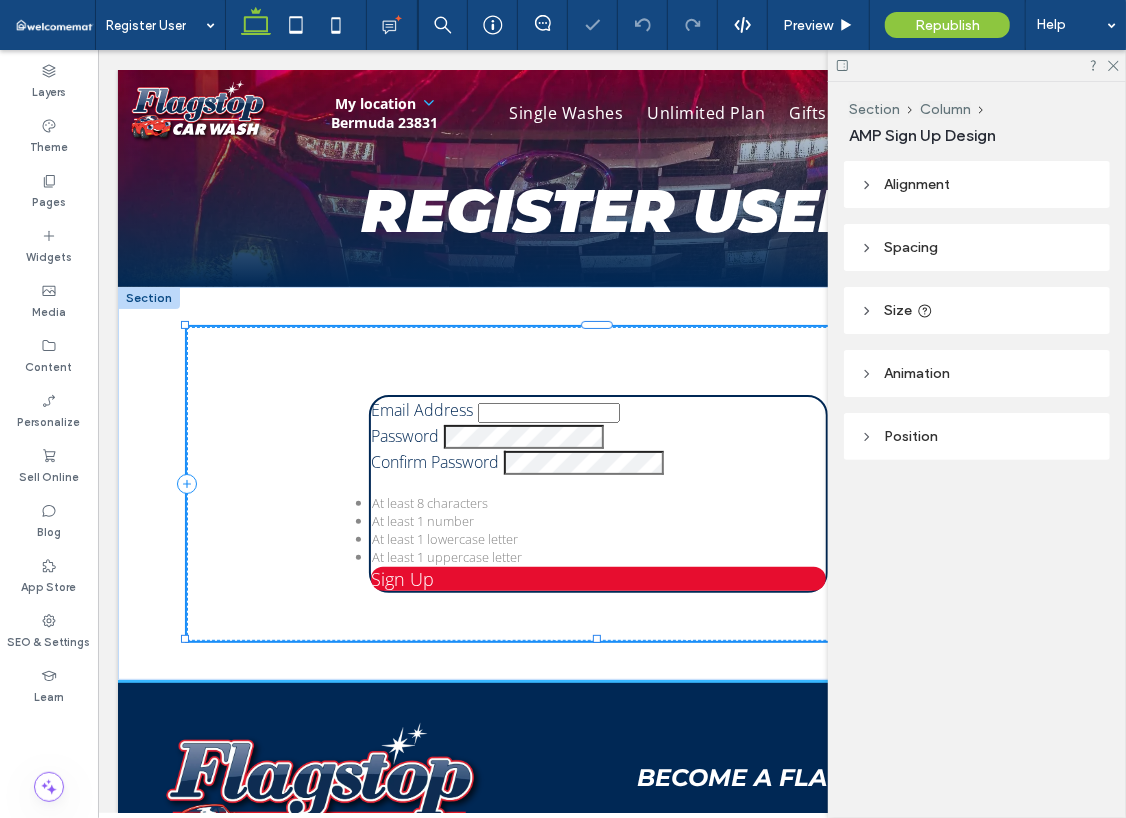 type on "***" 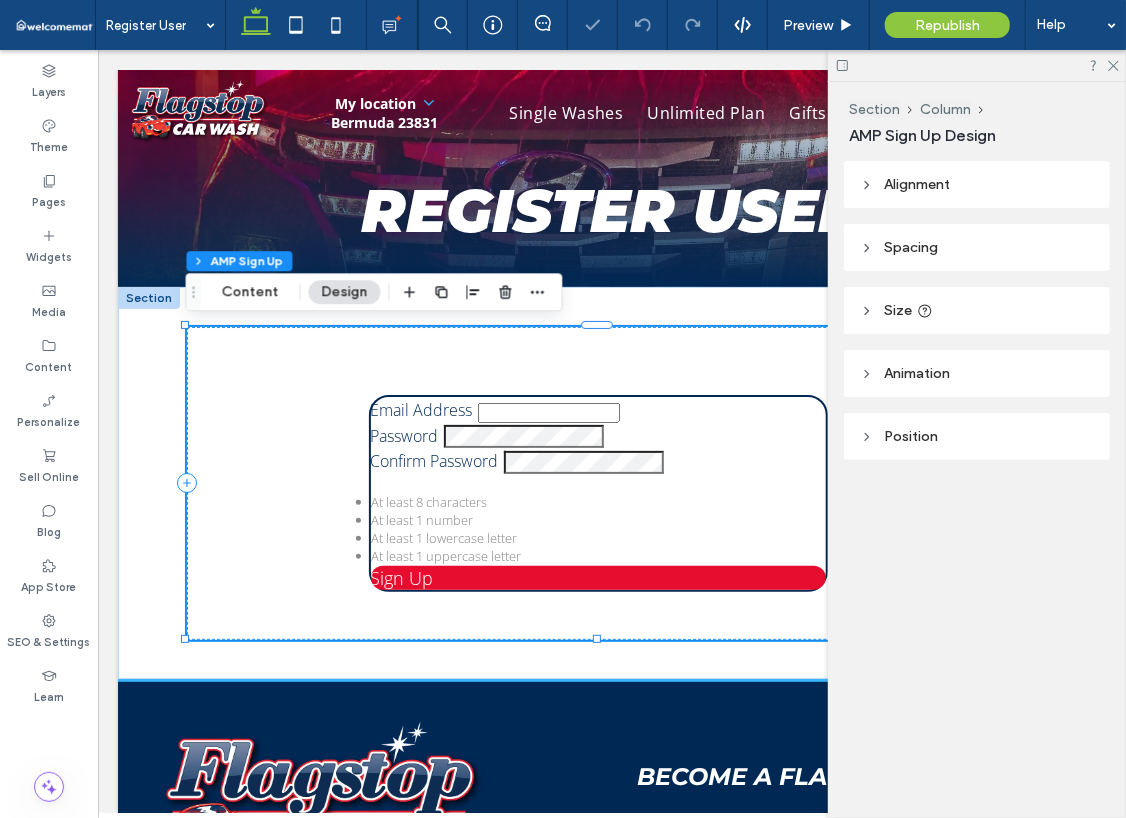 type on "**********" 